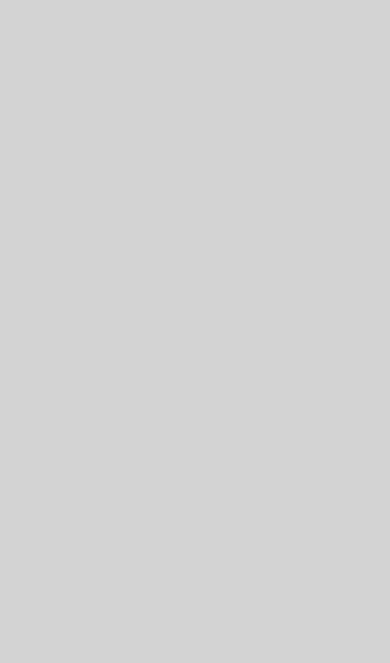 scroll, scrollTop: 0, scrollLeft: 0, axis: both 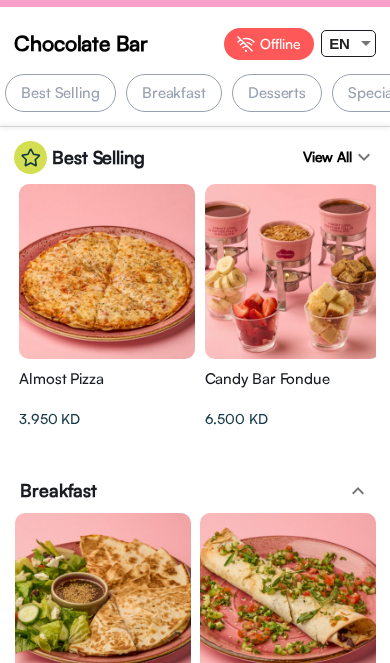 click at bounding box center [366, 43] 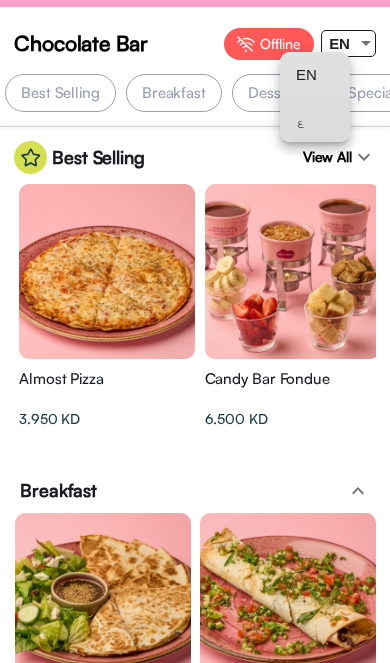 click on "ع" at bounding box center [315, 119] 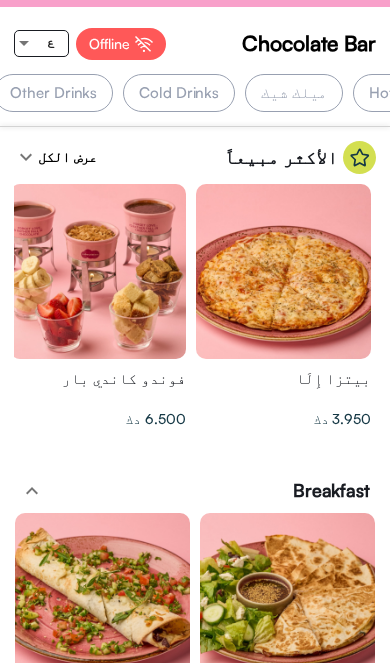 scroll, scrollTop: 0, scrollLeft: -1346, axis: horizontal 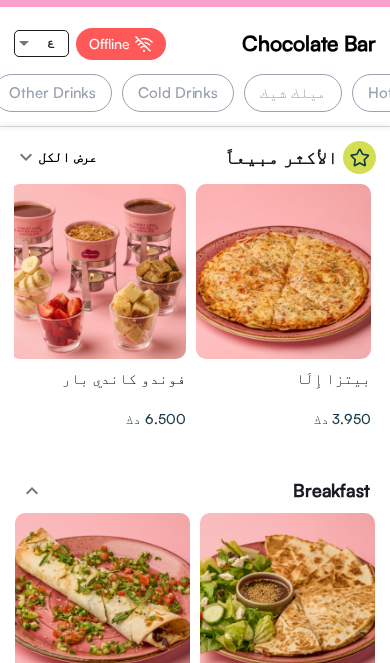 click on "شوكو بارز" at bounding box center [-71, 93] 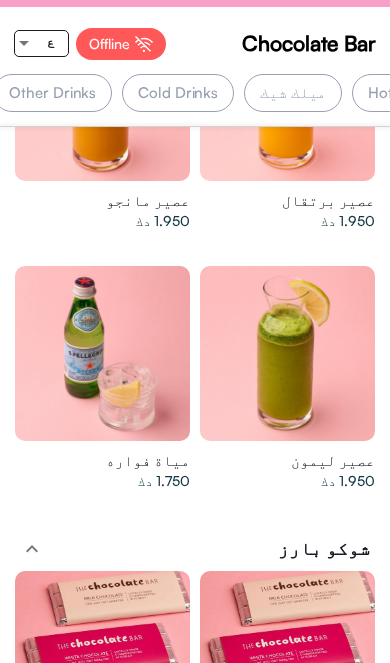 scroll, scrollTop: 0, scrollLeft: -1346, axis: horizontal 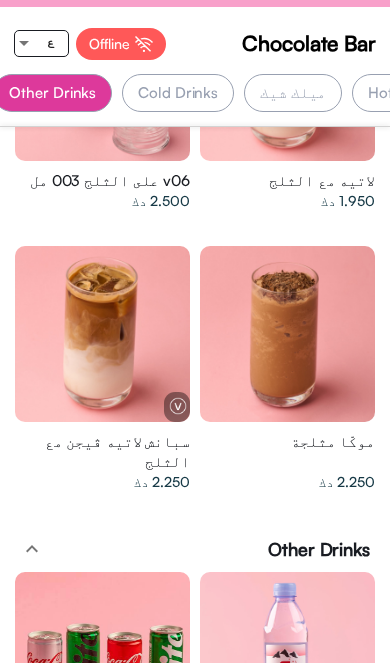 click on "Cold Drinks" at bounding box center (178, 93) 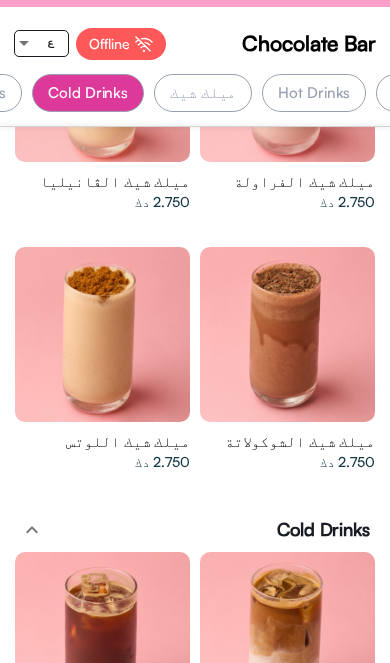 scroll, scrollTop: 0, scrollLeft: -1214, axis: horizontal 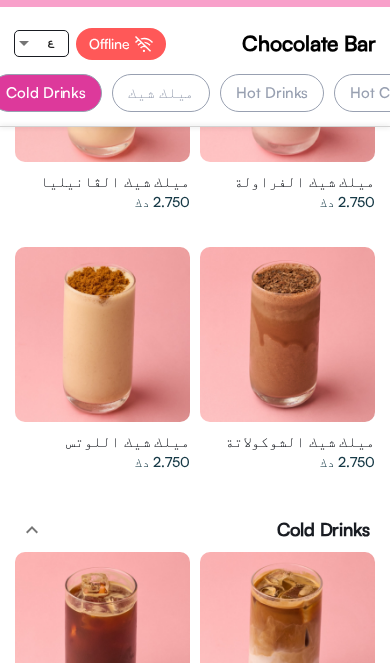 click on "ميلك شيك" at bounding box center (161, 93) 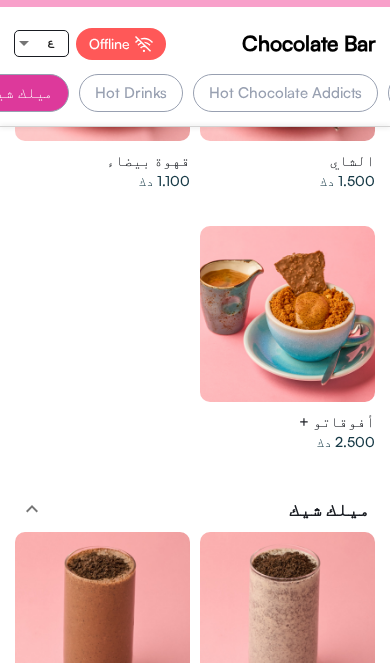 scroll, scrollTop: 0, scrollLeft: -1066, axis: horizontal 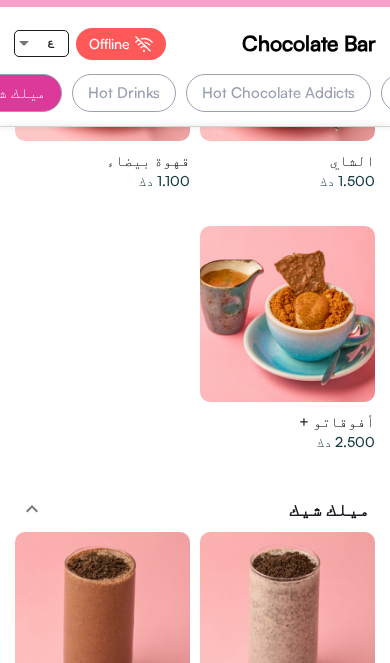 click on "Hot Drinks" at bounding box center (124, 93) 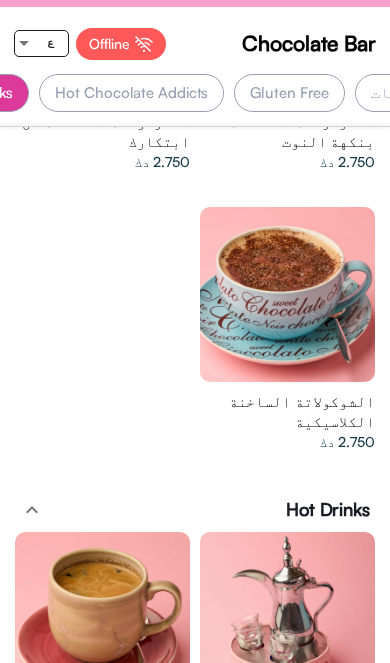 scroll, scrollTop: 0, scrollLeft: -908, axis: horizontal 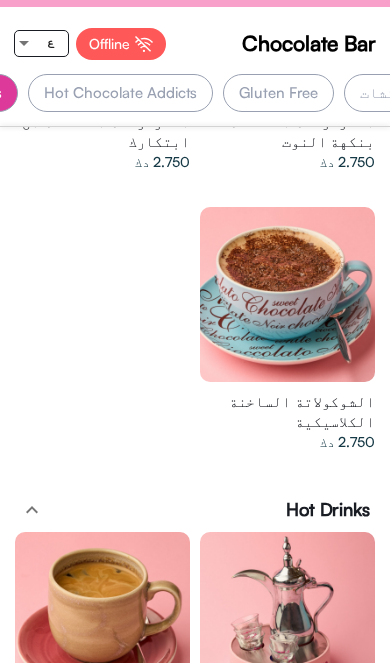 click on "Hot Chocolate Addicts" at bounding box center (120, 93) 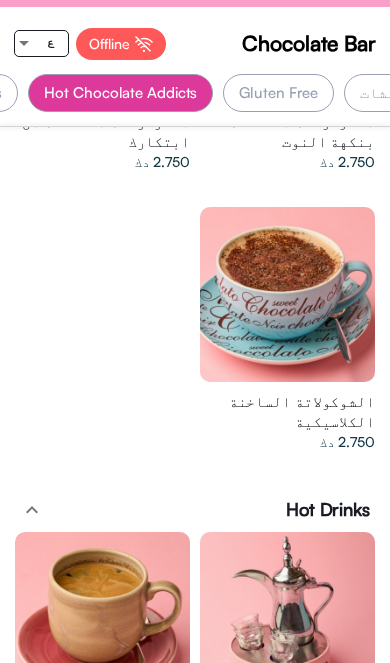 scroll, scrollTop: 10580, scrollLeft: 0, axis: vertical 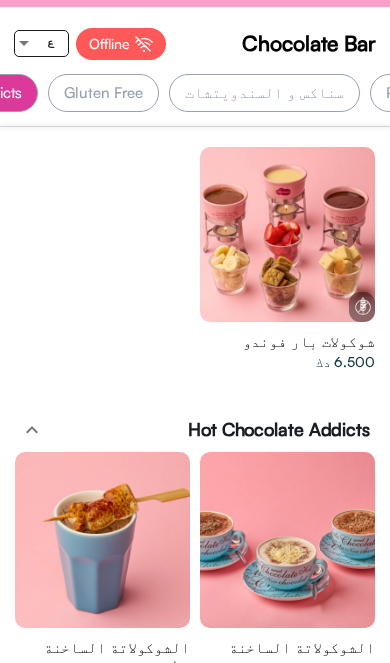 click on "Gluten Free" at bounding box center (103, 93) 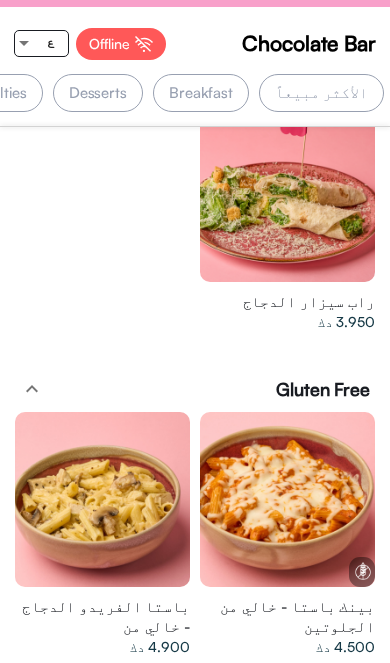 scroll, scrollTop: 0, scrollLeft: 0, axis: both 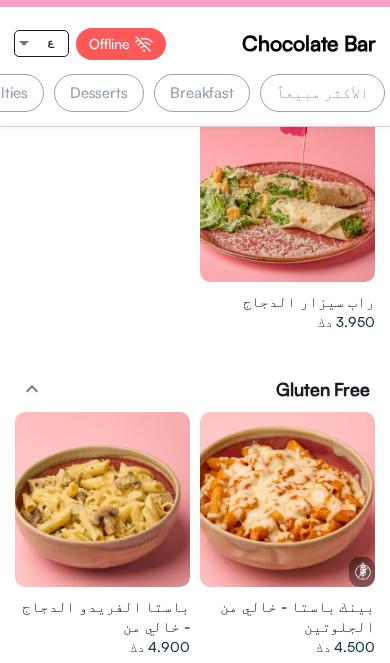 click on "الأكثر مبيعاً" at bounding box center (322, 93) 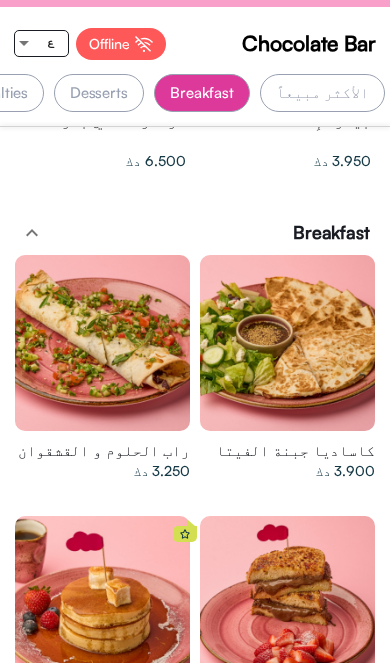 scroll, scrollTop: 329, scrollLeft: 0, axis: vertical 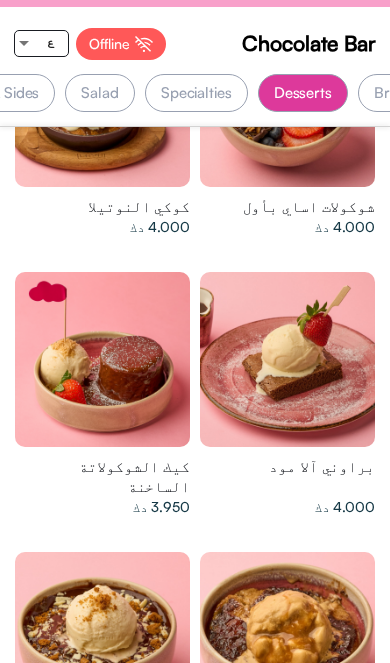 click at bounding box center (288, -181) 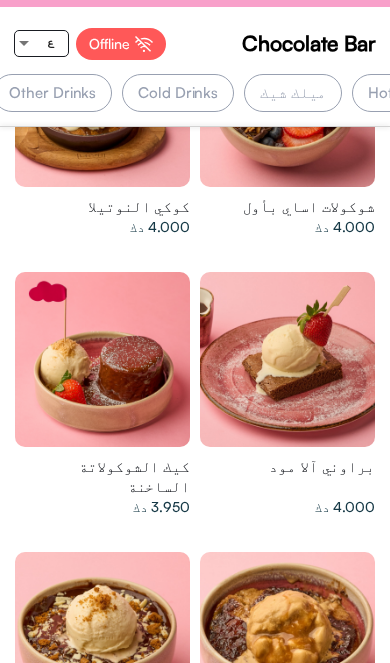 click on "Other Drinks" at bounding box center [52, 93] 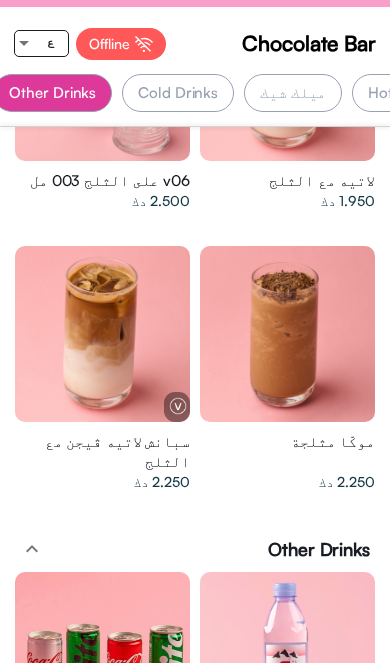 click on "Cold Drinks" at bounding box center [178, 93] 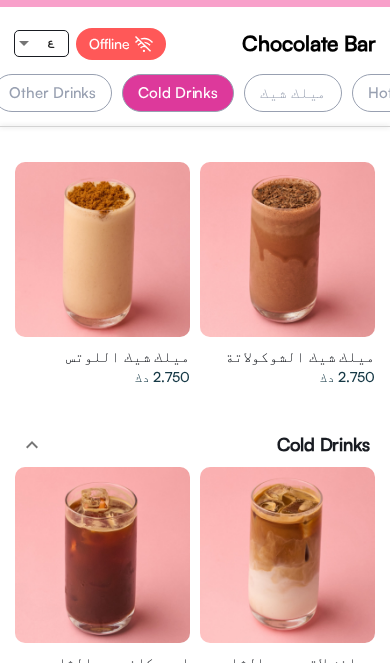click on "Other Drinks" at bounding box center (52, 93) 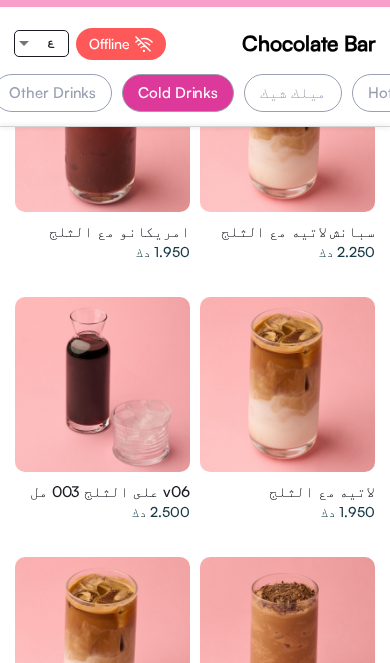 click on "Other Drinks" at bounding box center [52, 93] 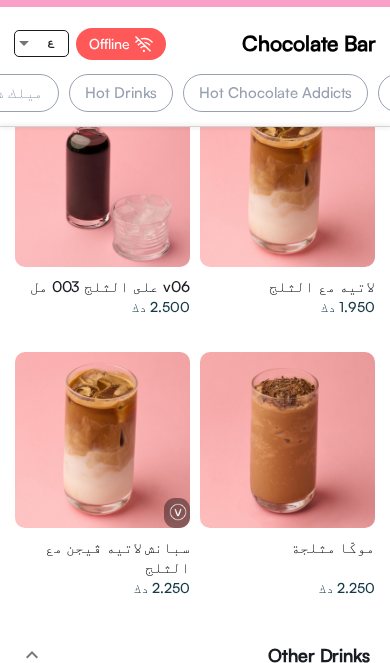 click on "Hot Drinks" at bounding box center [121, 93] 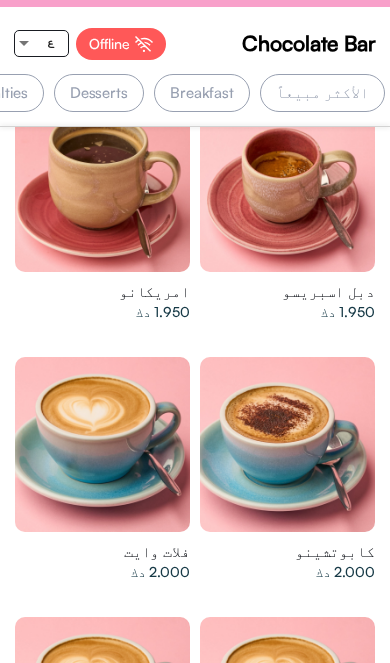 click on "Breakfast" at bounding box center (202, 93) 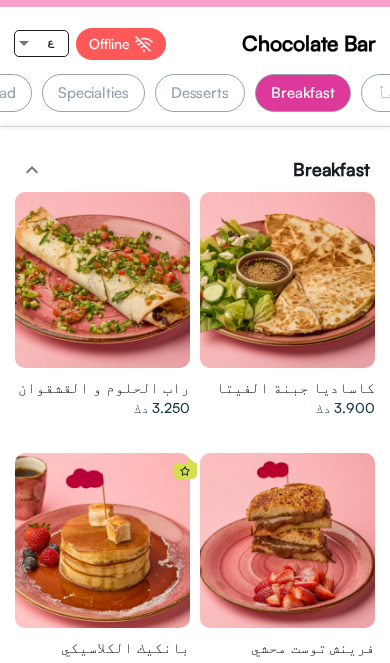 click on "Desserts" at bounding box center [200, 93] 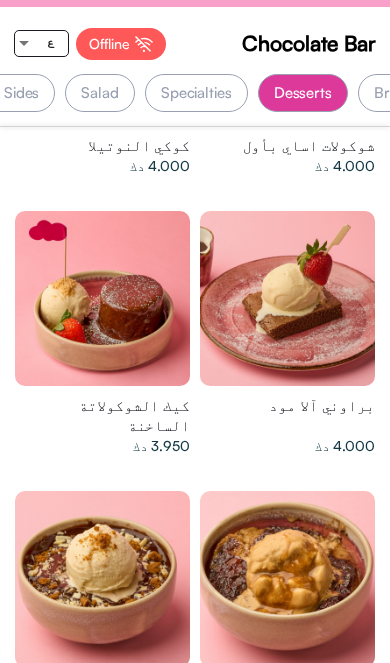 click at bounding box center (288, -242) 